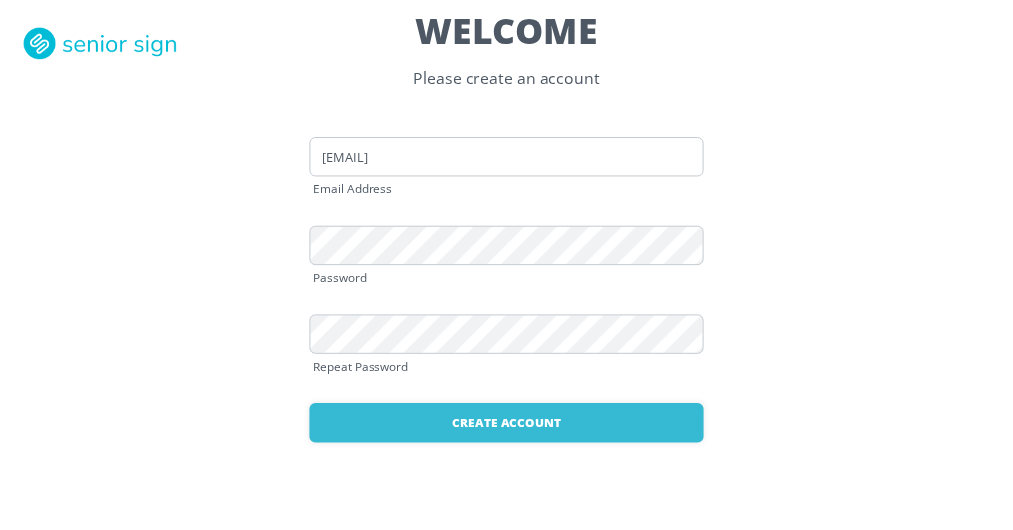 scroll, scrollTop: 0, scrollLeft: 0, axis: both 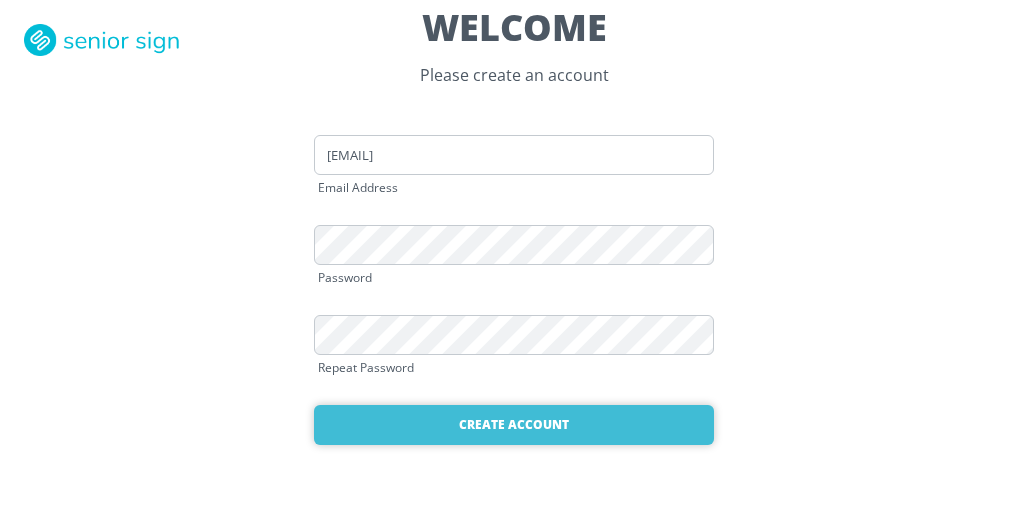 click on "Create Account" at bounding box center [514, 425] 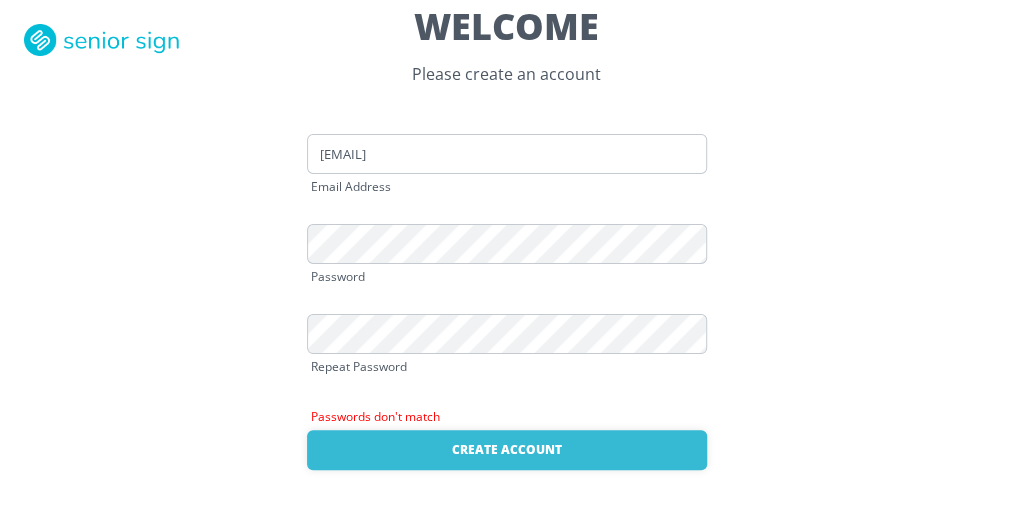 click on "WELCOME Please create an account beckroche@gmail.com Email Address Password Repeat Password Passwords don't match Create Account Already have an account?  Login here" at bounding box center (506, 277) 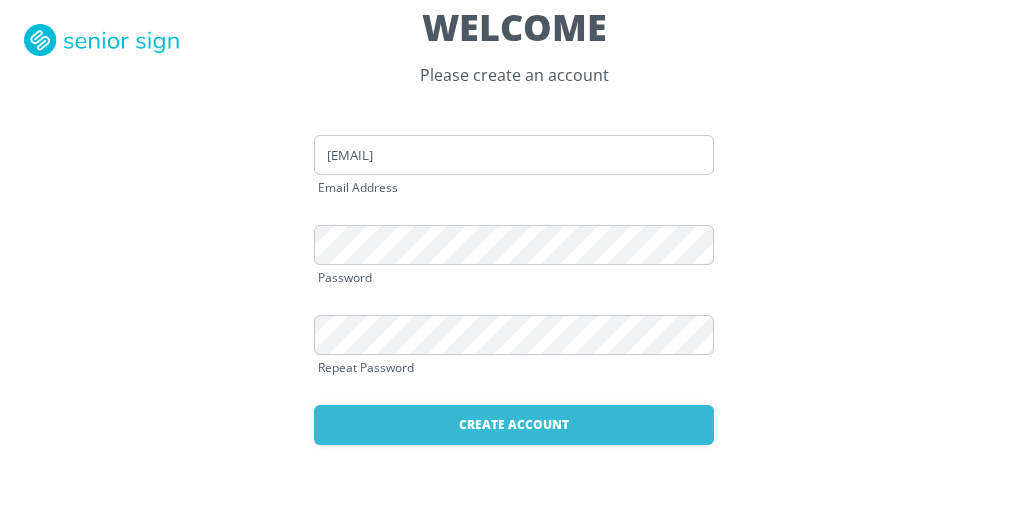 scroll, scrollTop: 0, scrollLeft: 0, axis: both 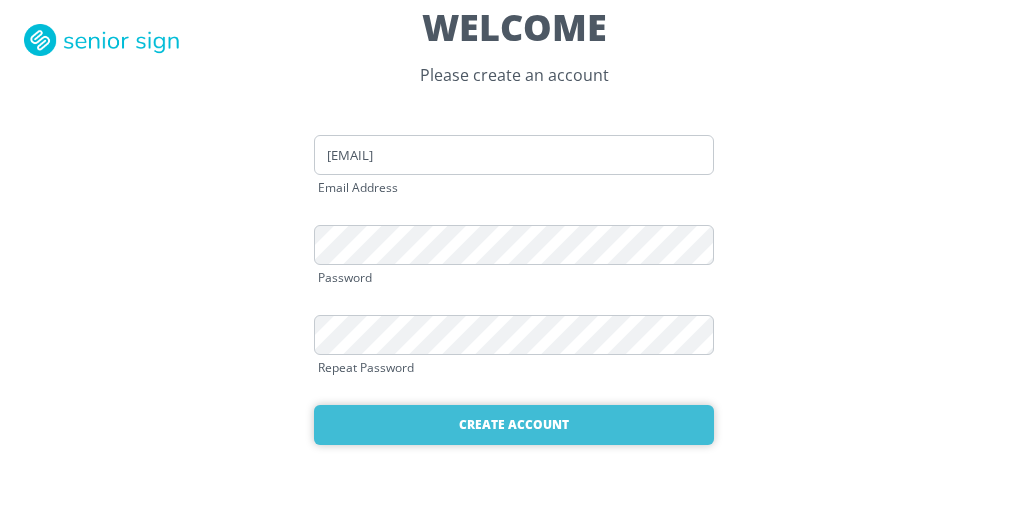 click on "Create Account" at bounding box center (514, 425) 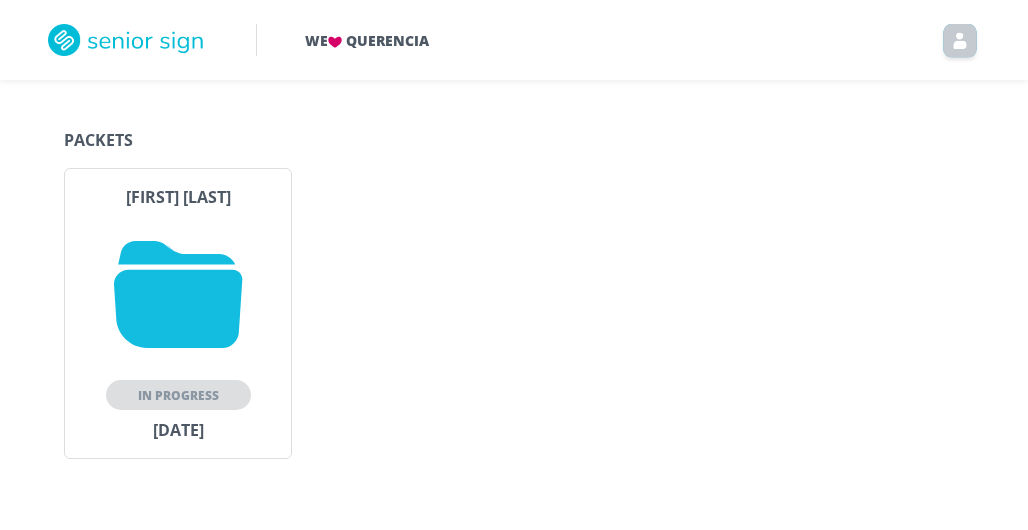 click at bounding box center (178, 294) 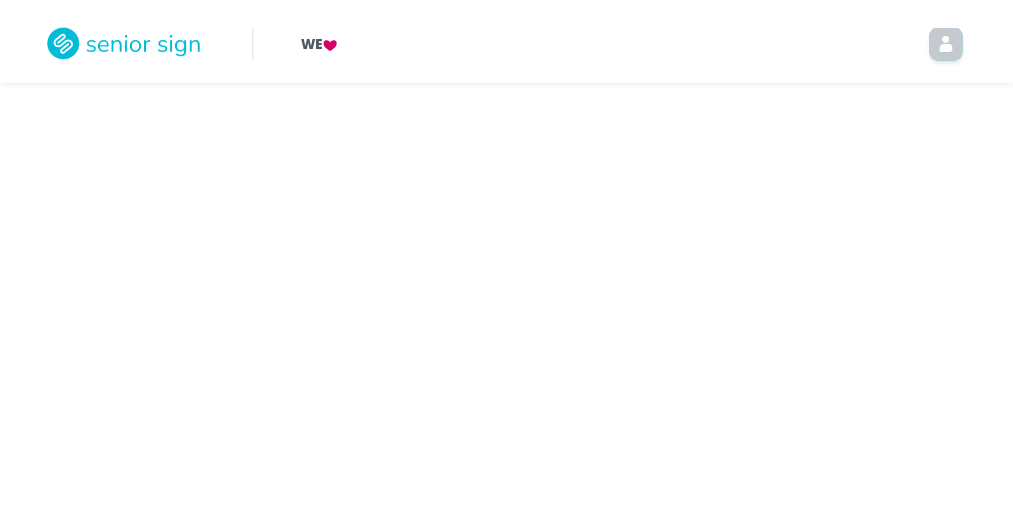 scroll, scrollTop: 0, scrollLeft: 0, axis: both 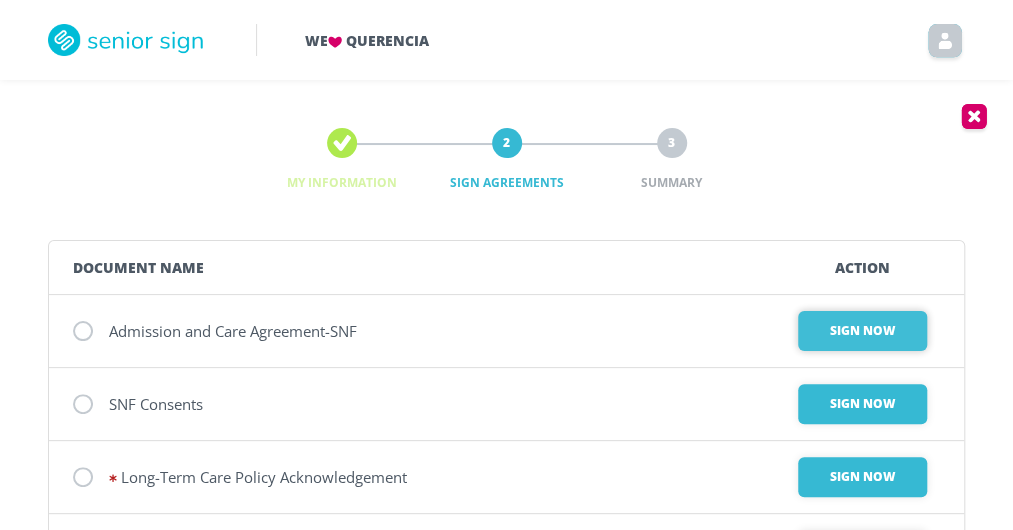 click on "Sign Now" at bounding box center (862, 331) 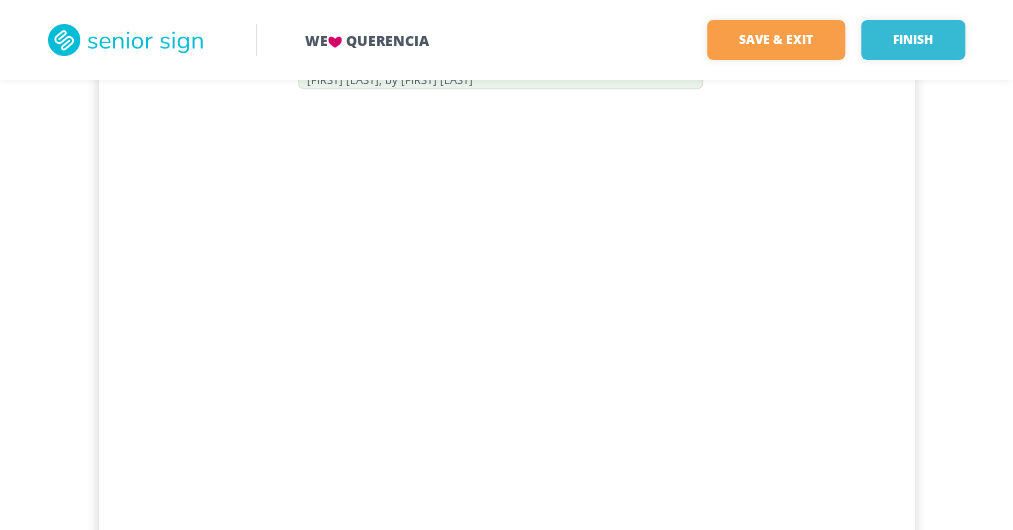 scroll, scrollTop: 939, scrollLeft: 0, axis: vertical 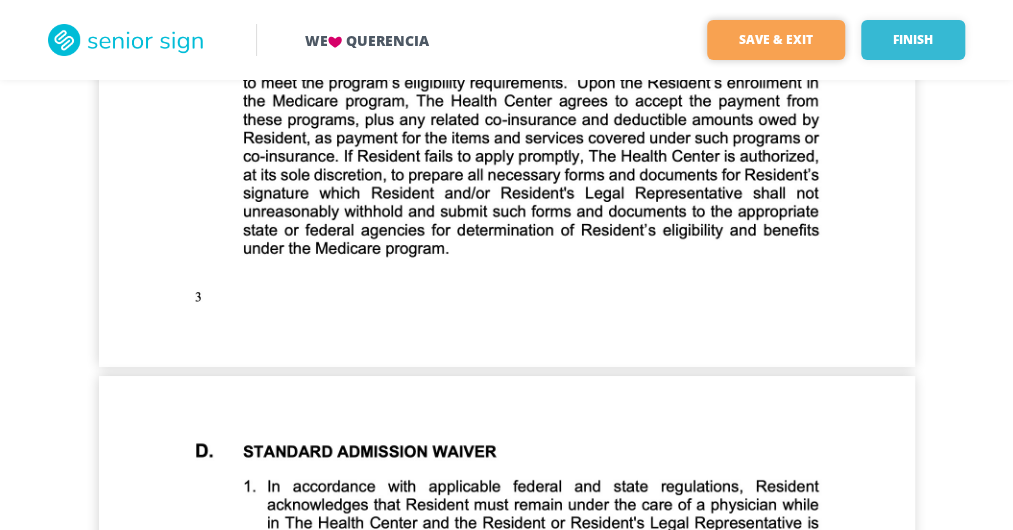 click on "Save & Exit" at bounding box center [776, 40] 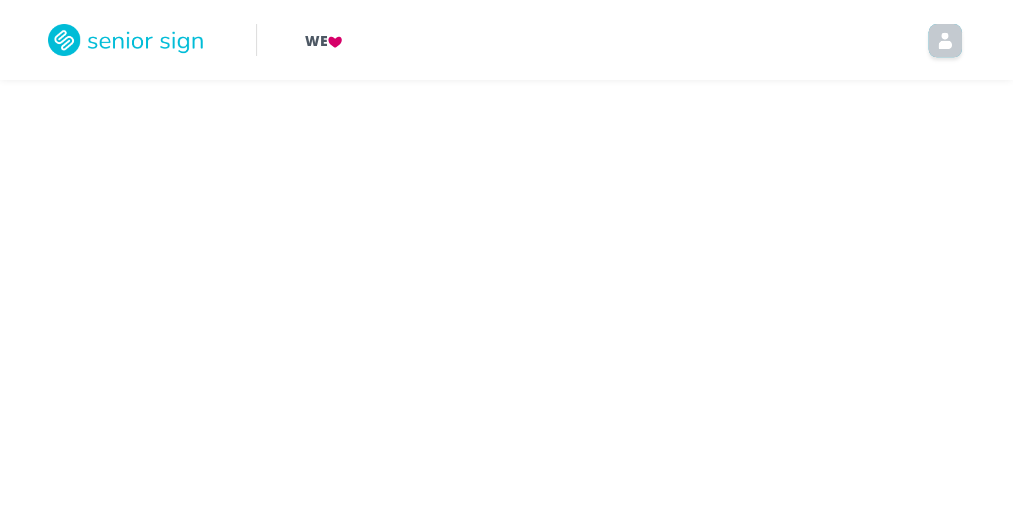 scroll, scrollTop: 0, scrollLeft: 0, axis: both 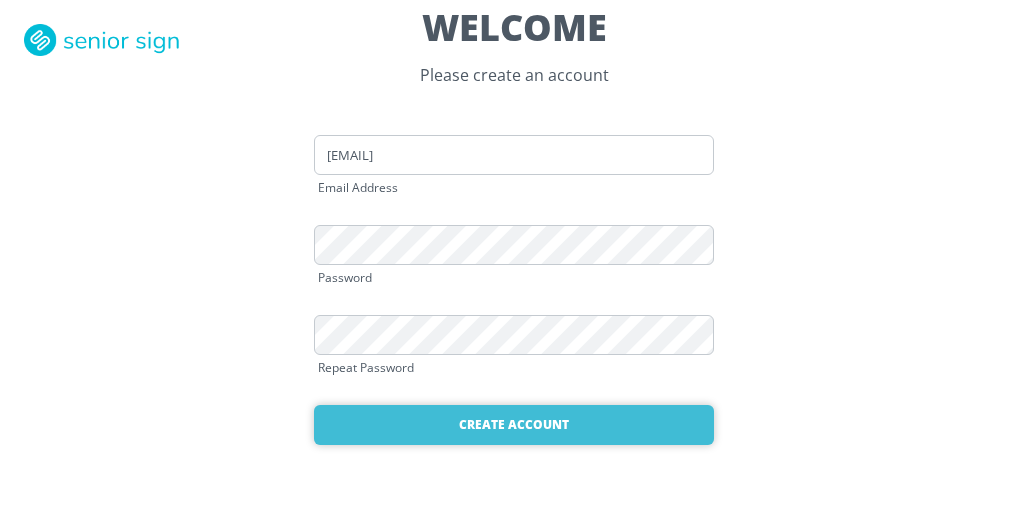 click on "Create Account" at bounding box center (514, 425) 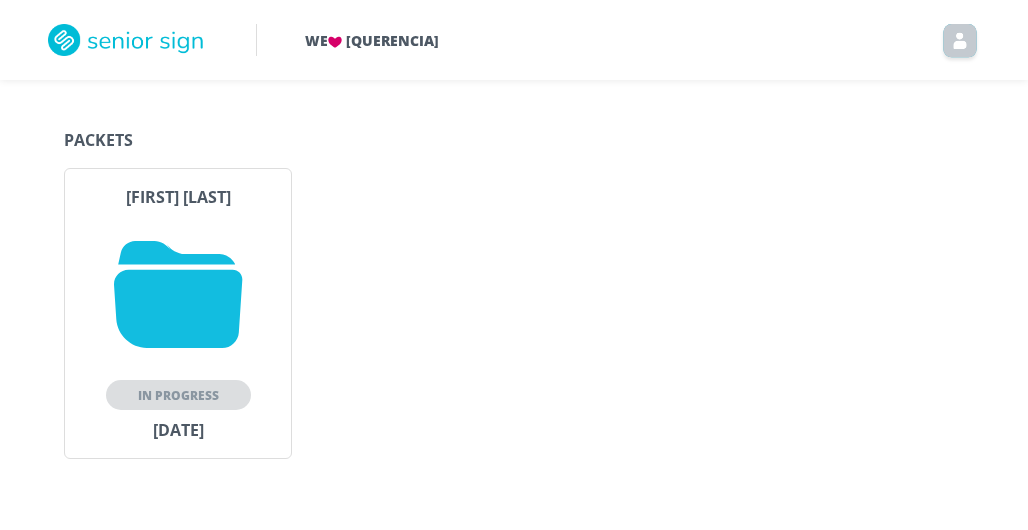 click at bounding box center [178, 294] 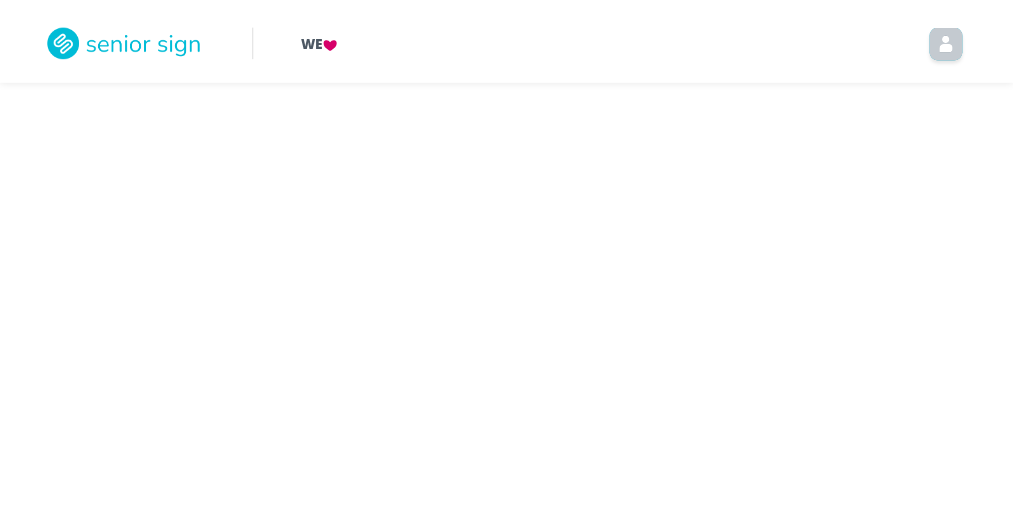 scroll, scrollTop: 0, scrollLeft: 0, axis: both 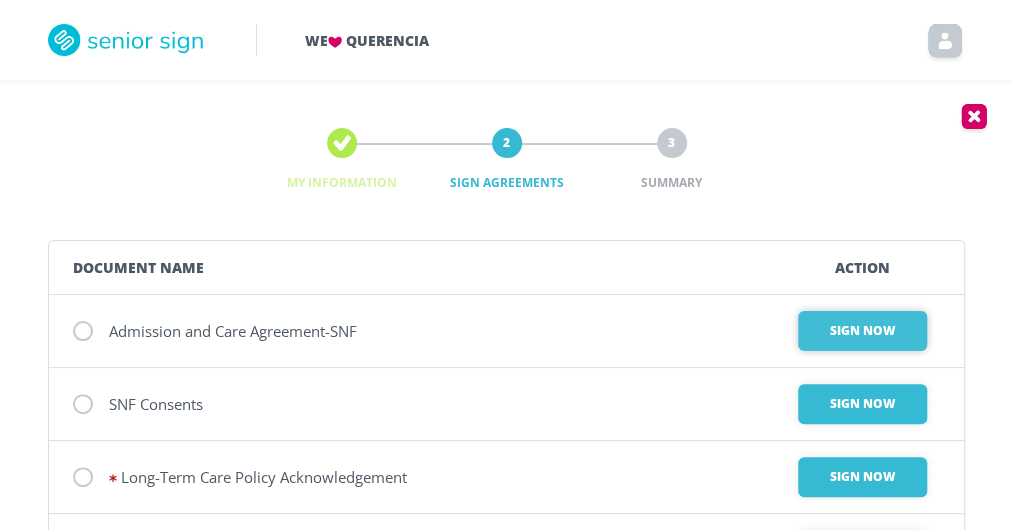 click on "Sign Now" at bounding box center [862, 331] 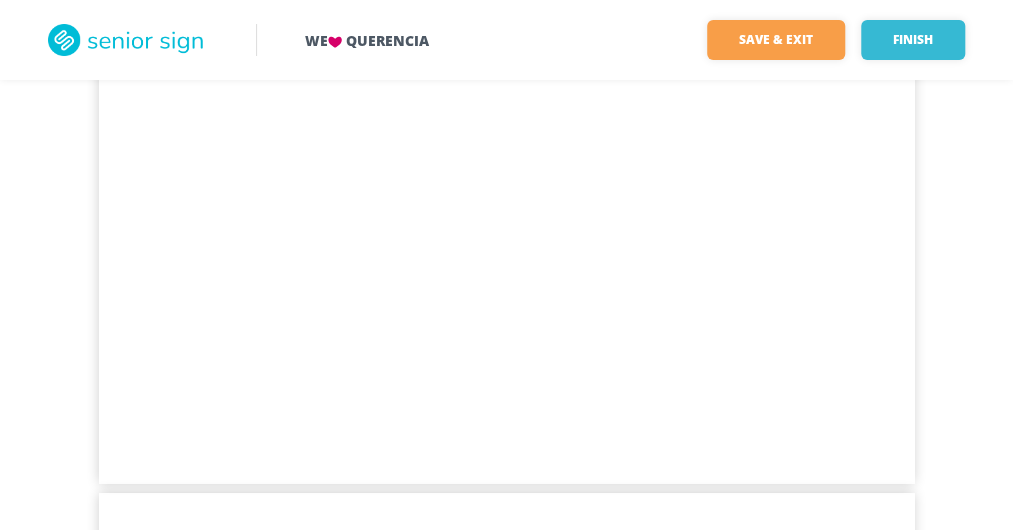 scroll, scrollTop: 0, scrollLeft: 0, axis: both 